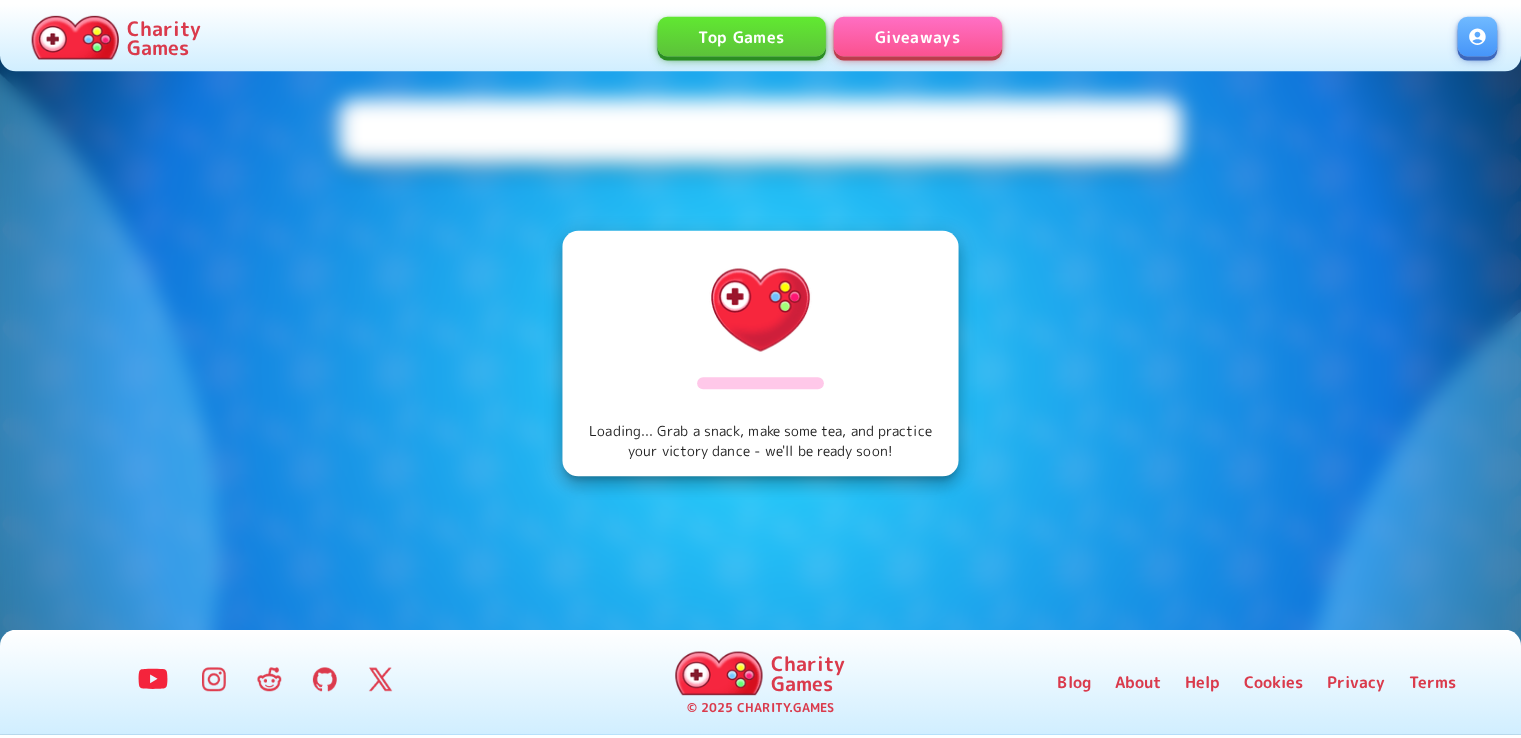 scroll, scrollTop: 0, scrollLeft: 0, axis: both 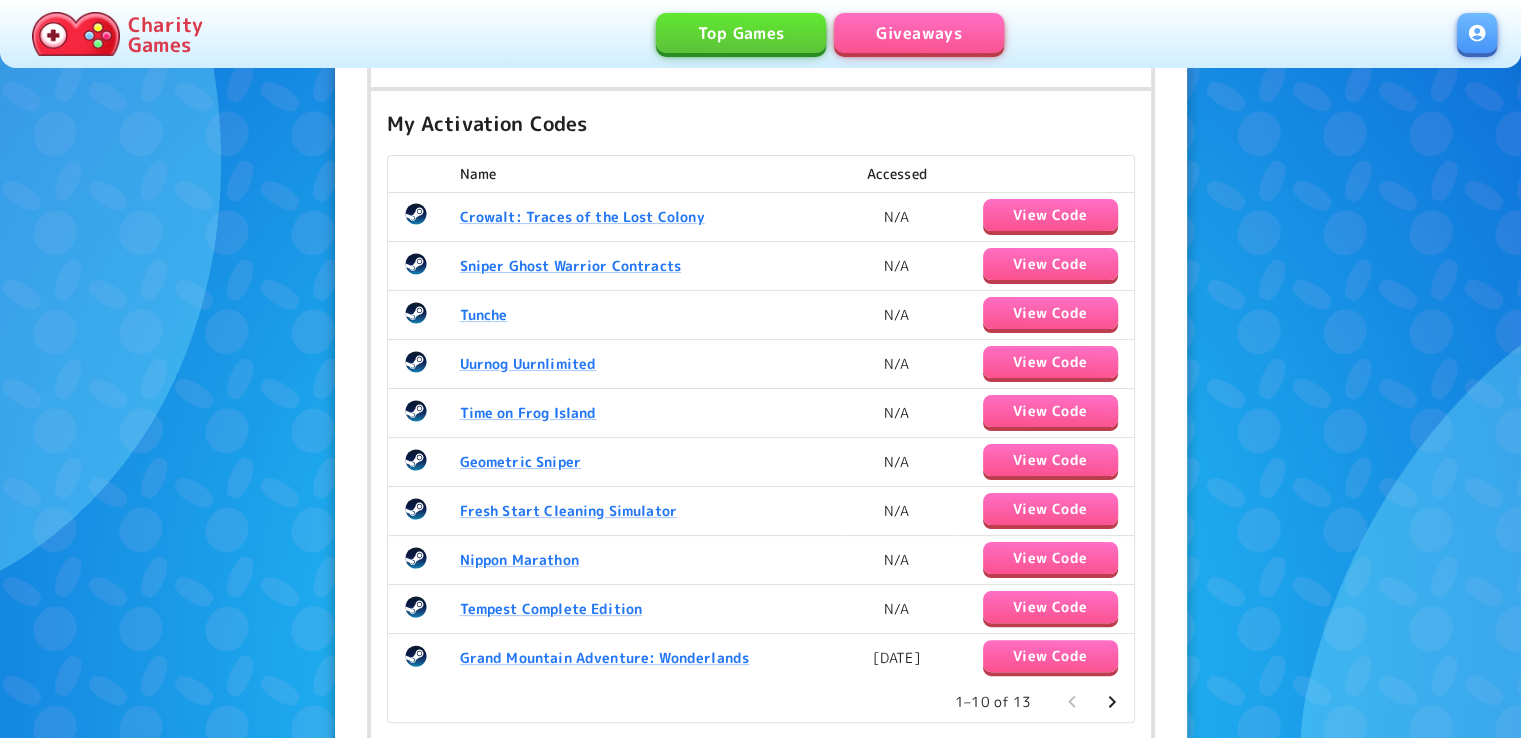 click on "Crowalt: Traces of the Lost Colony" at bounding box center [642, 216] 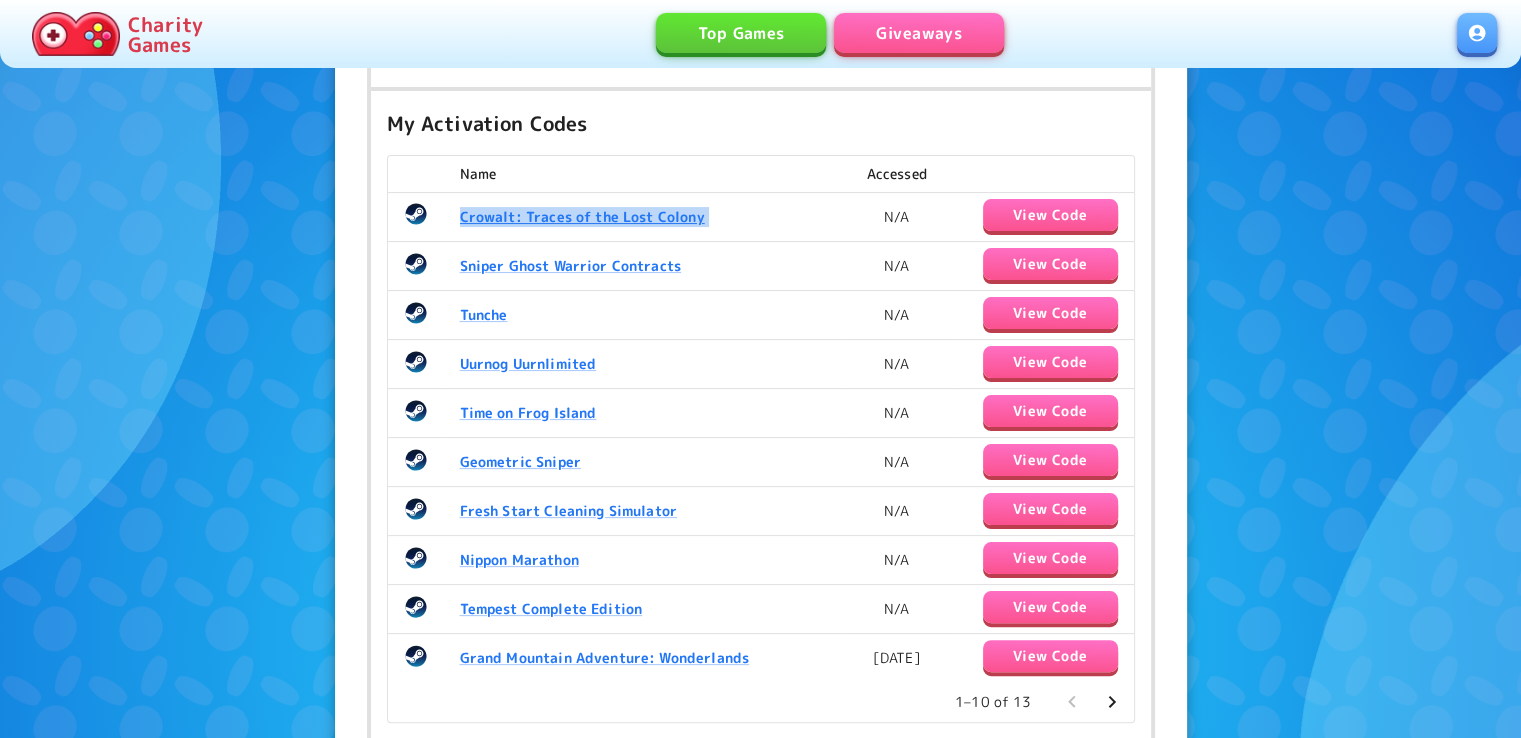 click on "Crowalt: Traces of the Lost Colony" at bounding box center (642, 216) 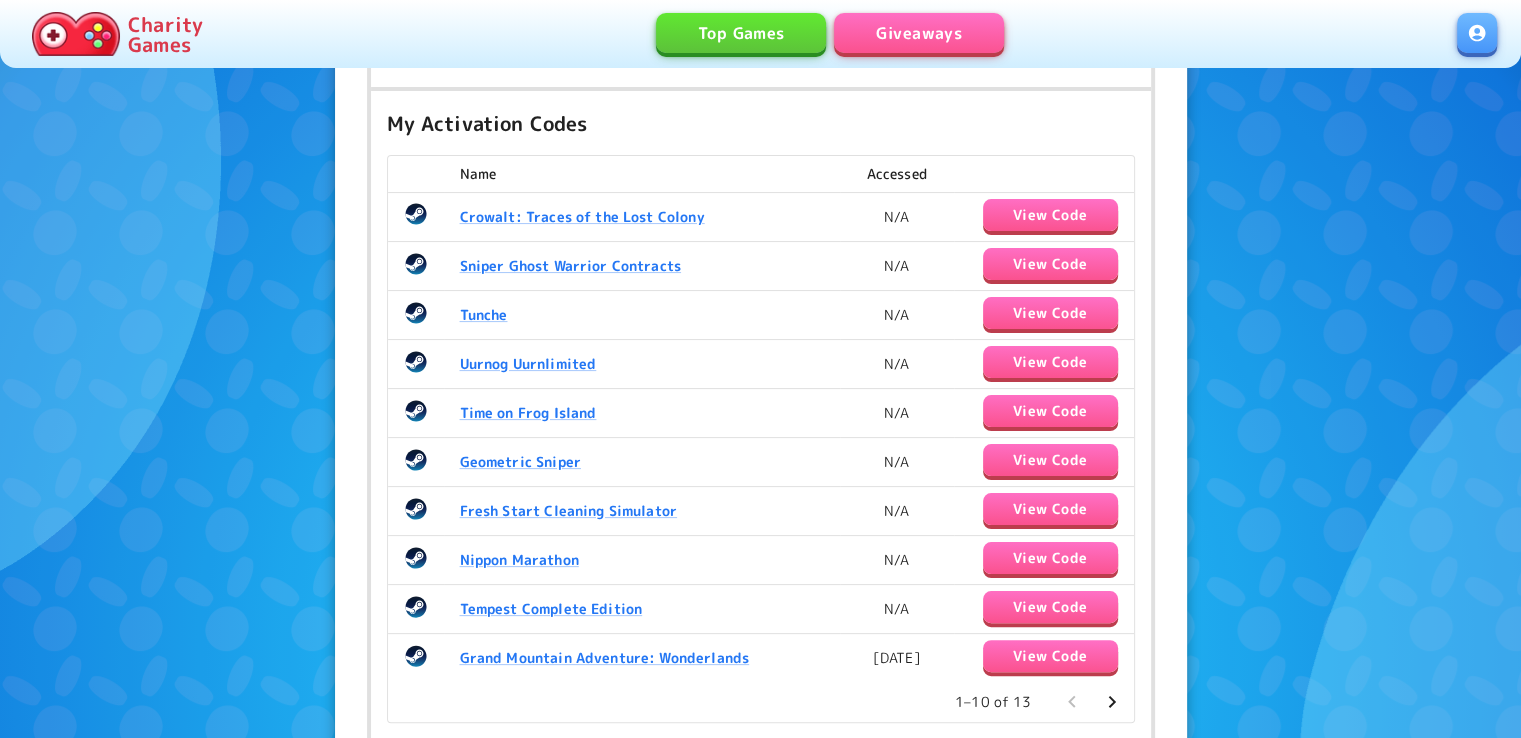 click on "Sniper Ghost Warrior Contracts" at bounding box center (642, 266) 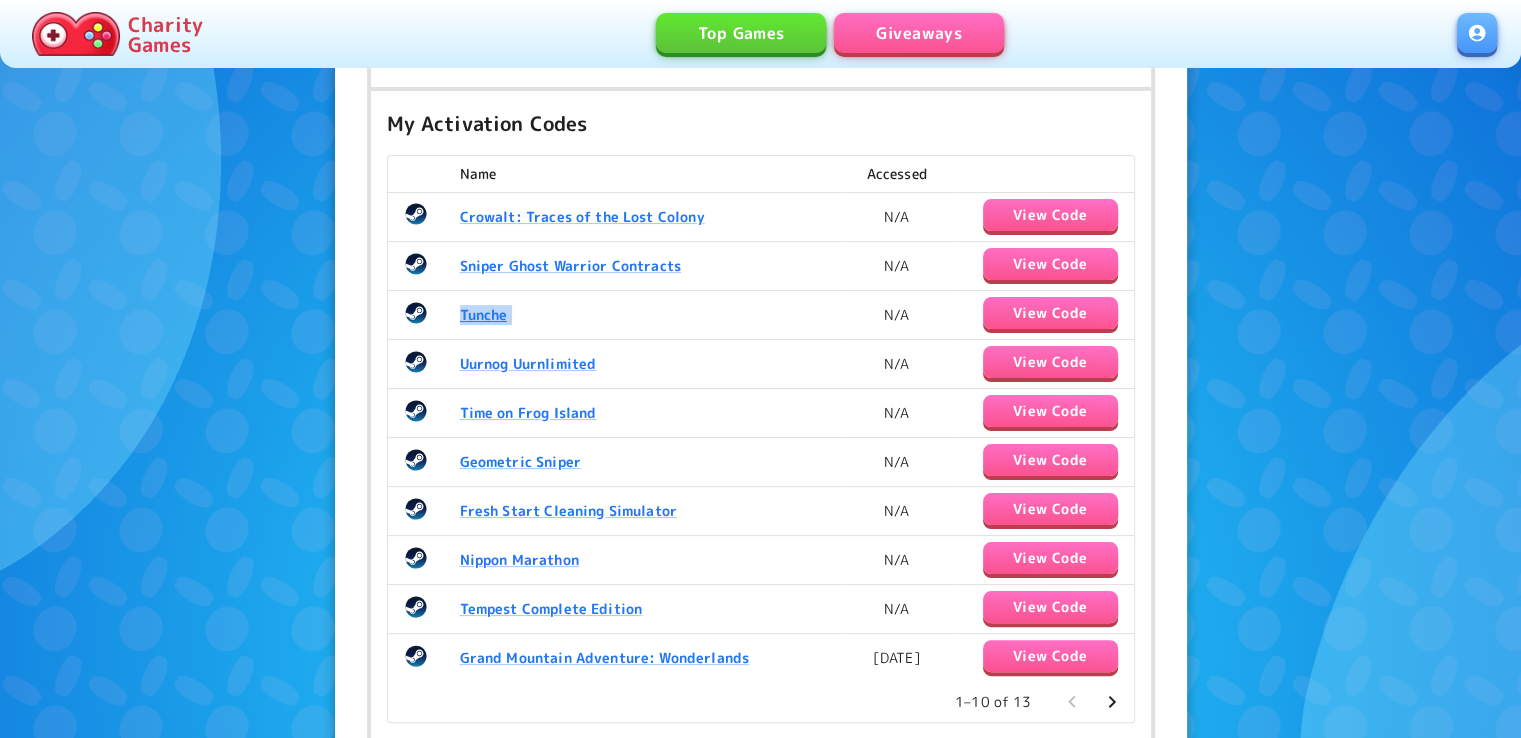 click on "Tunche" at bounding box center (642, 315) 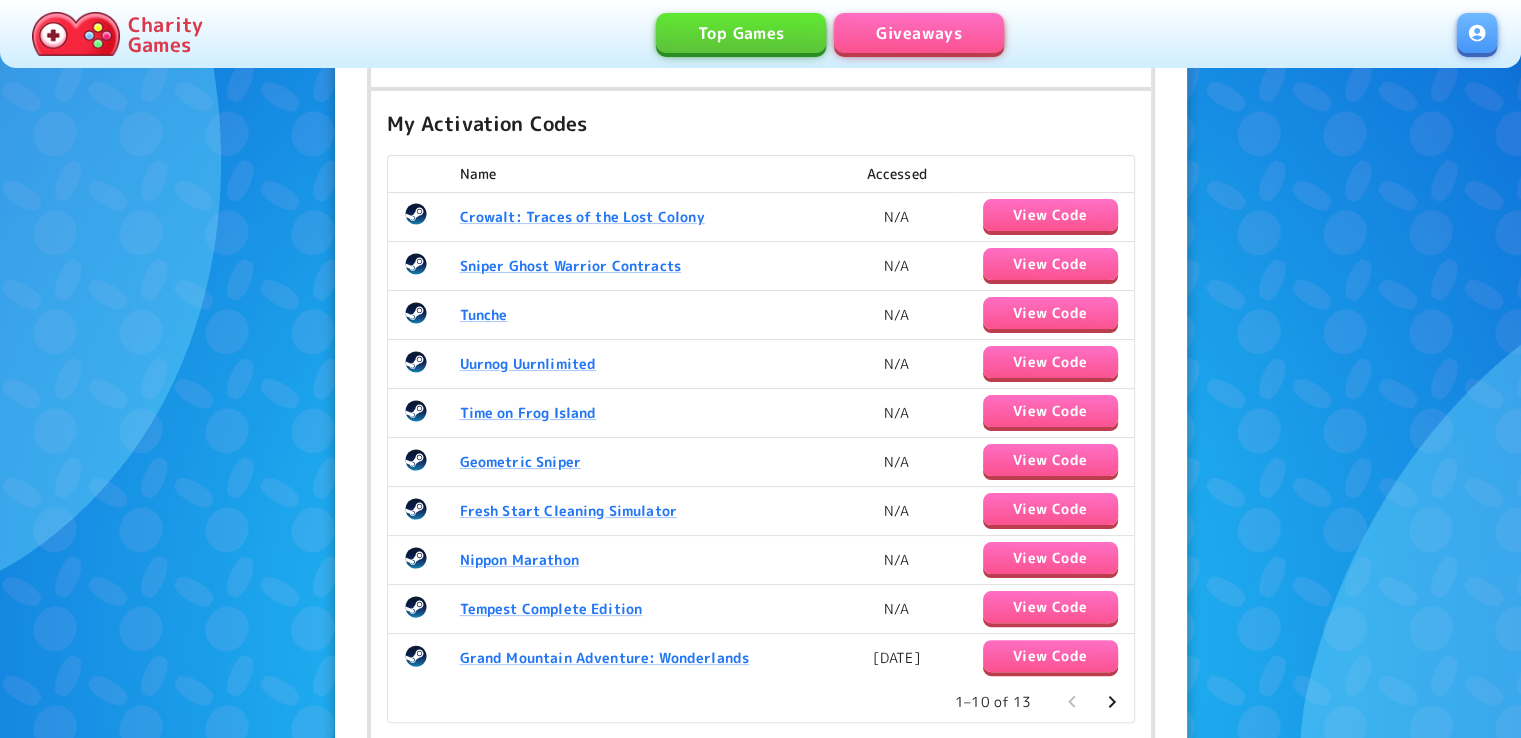 click on "Tunche" at bounding box center (642, 315) 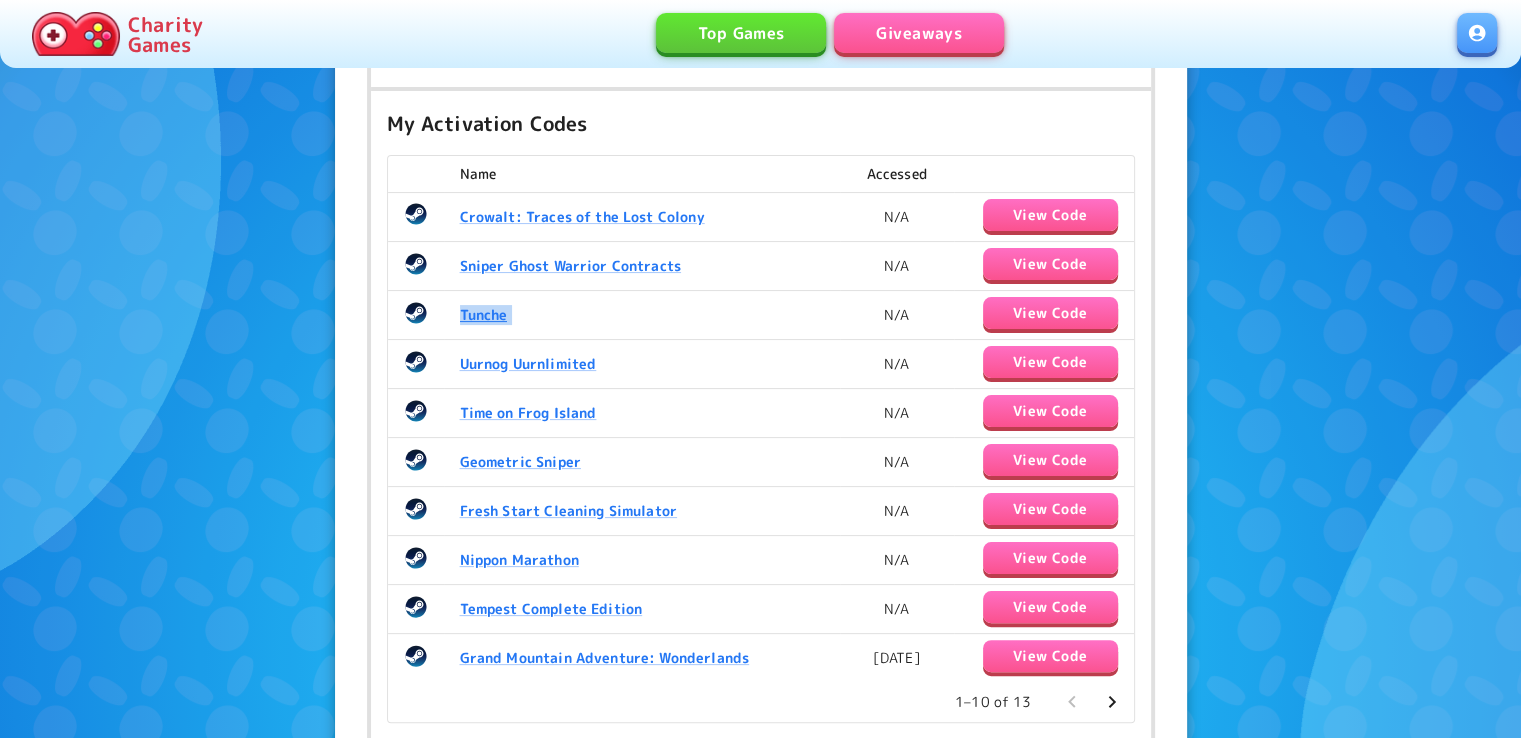 click on "Tunche" at bounding box center [642, 315] 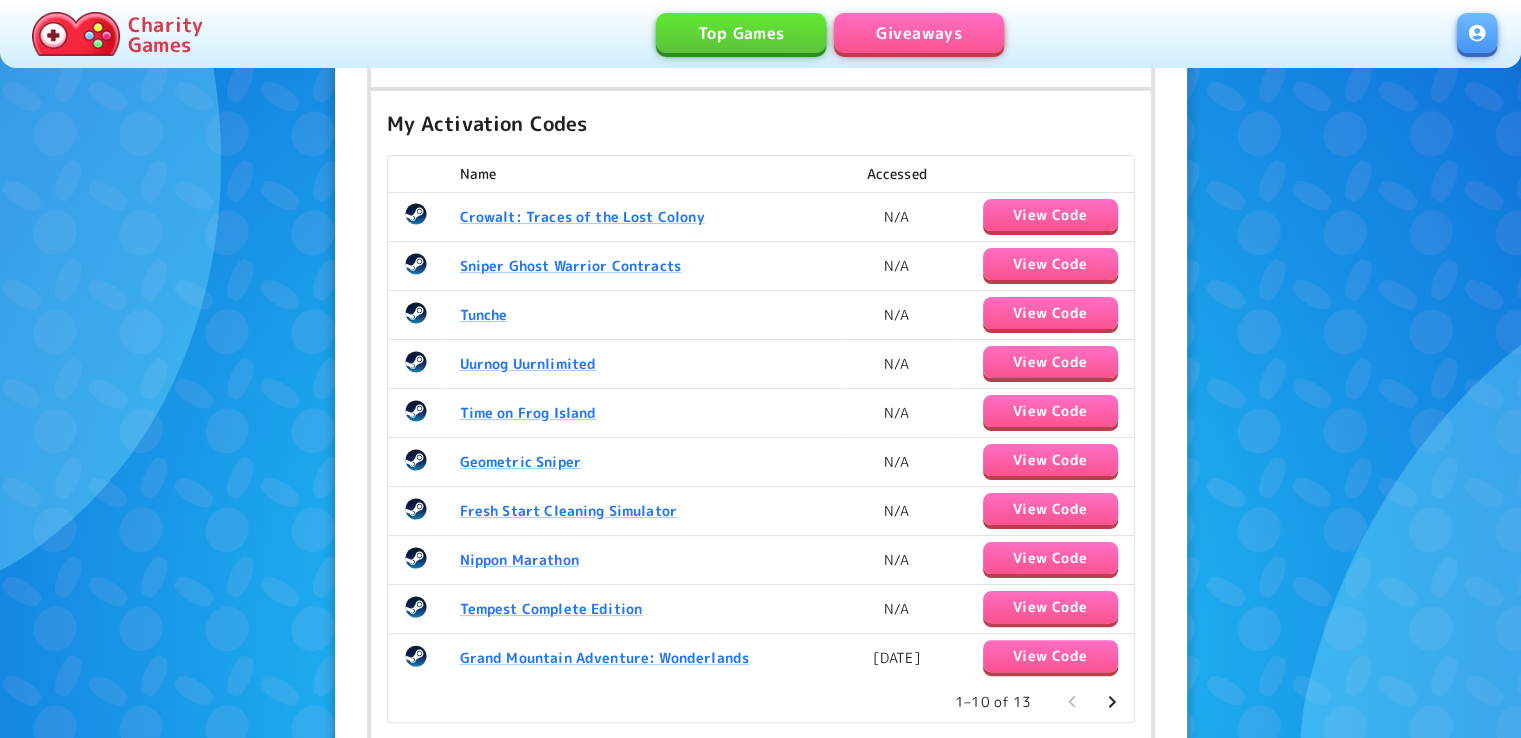 click on "Sniper Ghost Warrior Contracts" at bounding box center (642, 266) 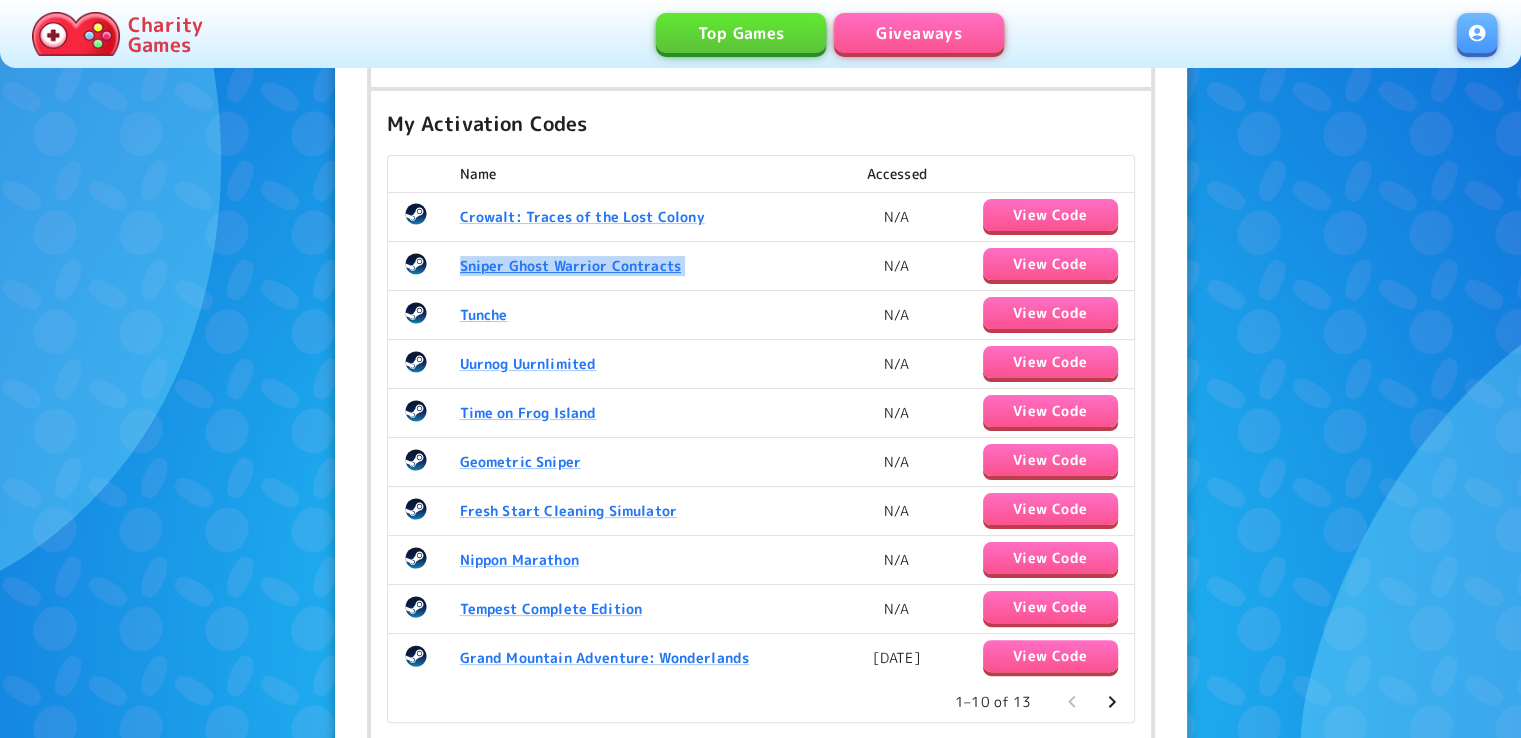 click on "Sniper Ghost Warrior Contracts" at bounding box center (642, 266) 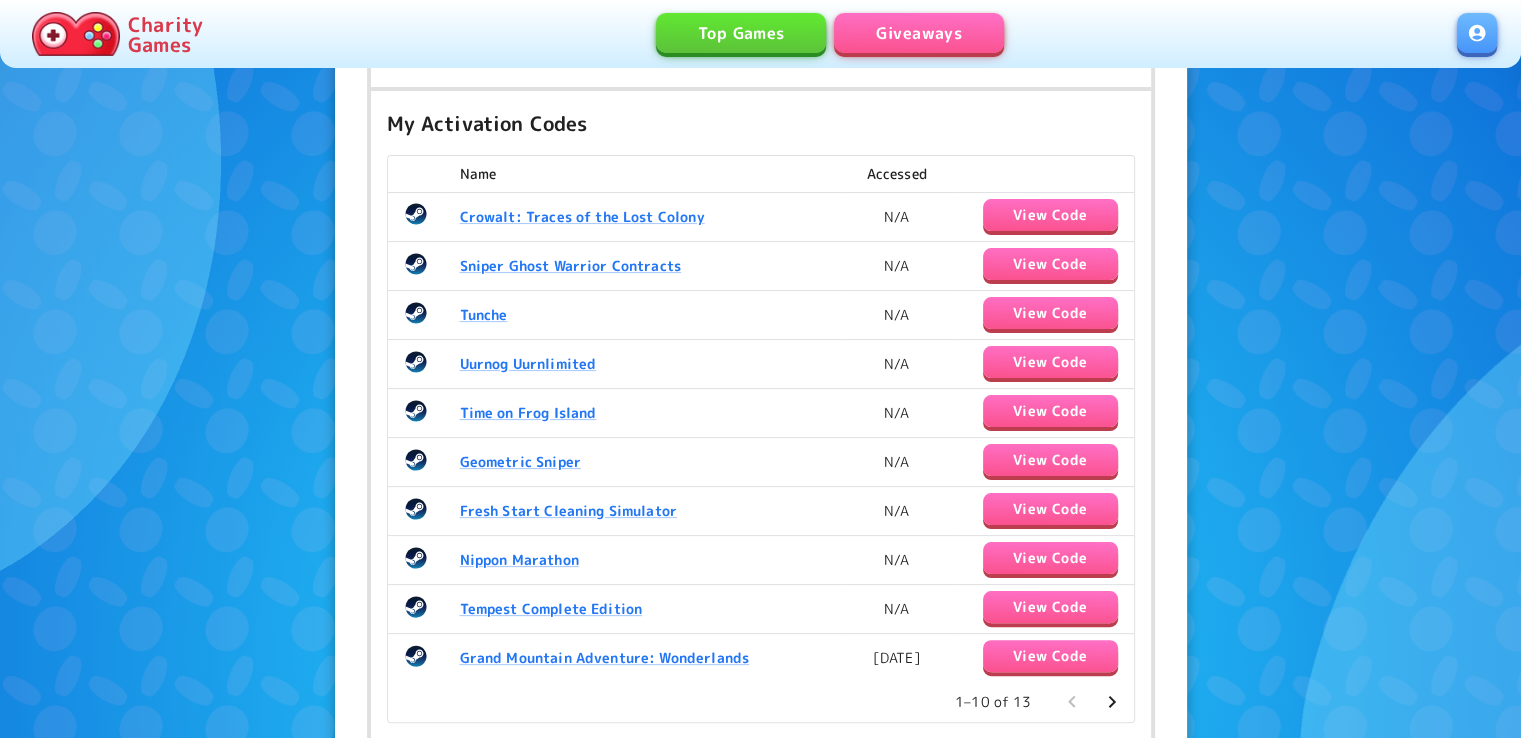 click on "Crowalt: Traces of the Lost Colony" at bounding box center (642, 216) 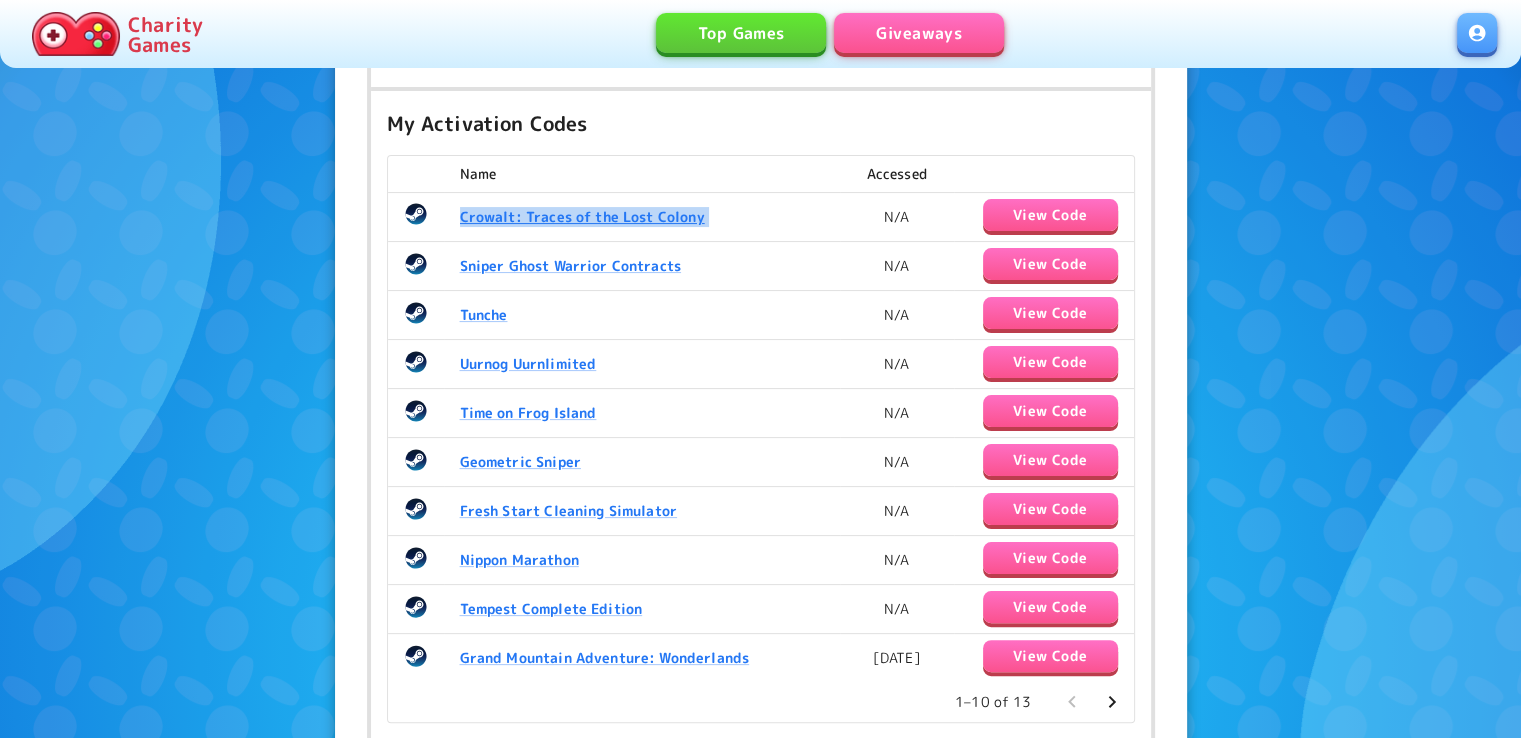 click on "Crowalt: Traces of the Lost Colony" at bounding box center [642, 216] 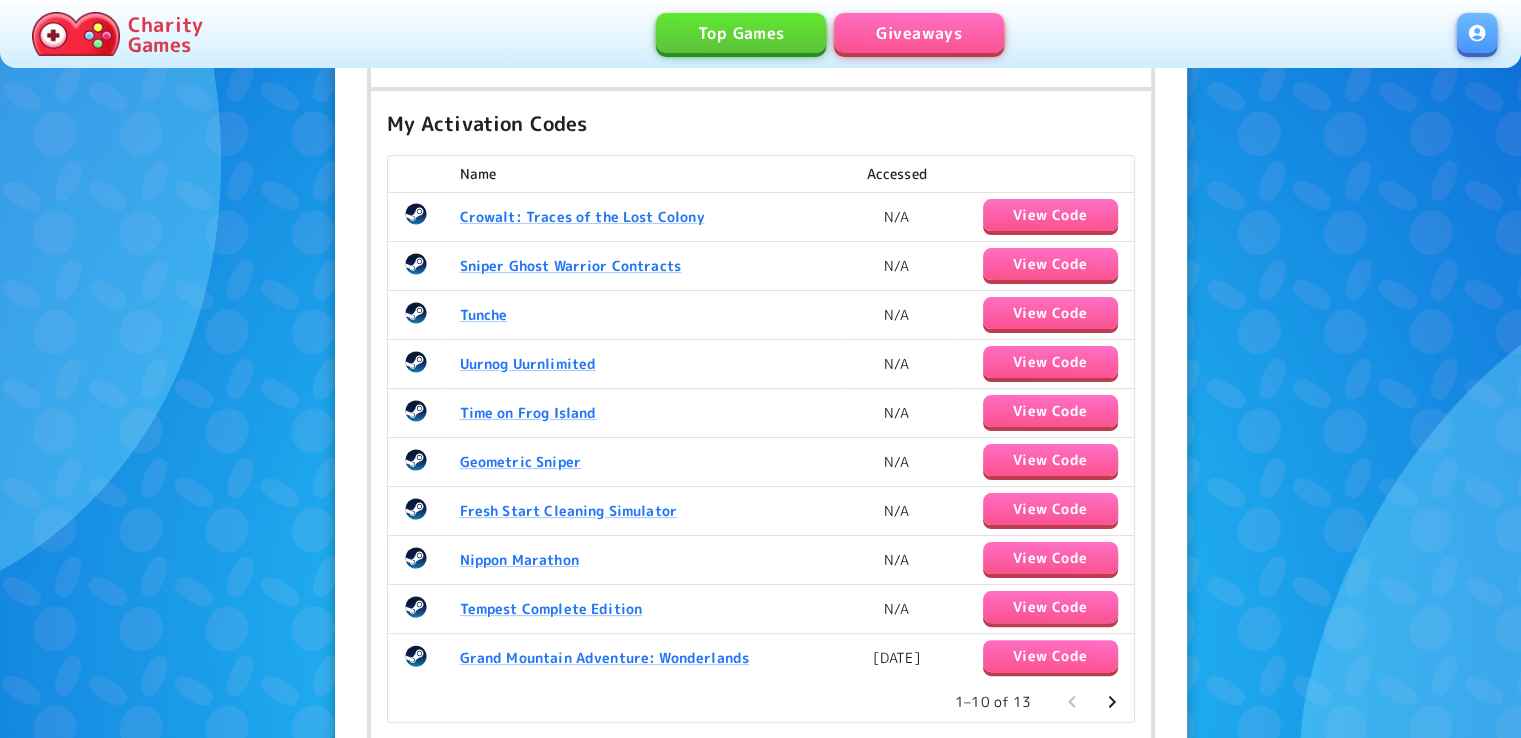 click on "Sniper Ghost Warrior Contracts" at bounding box center (642, 266) 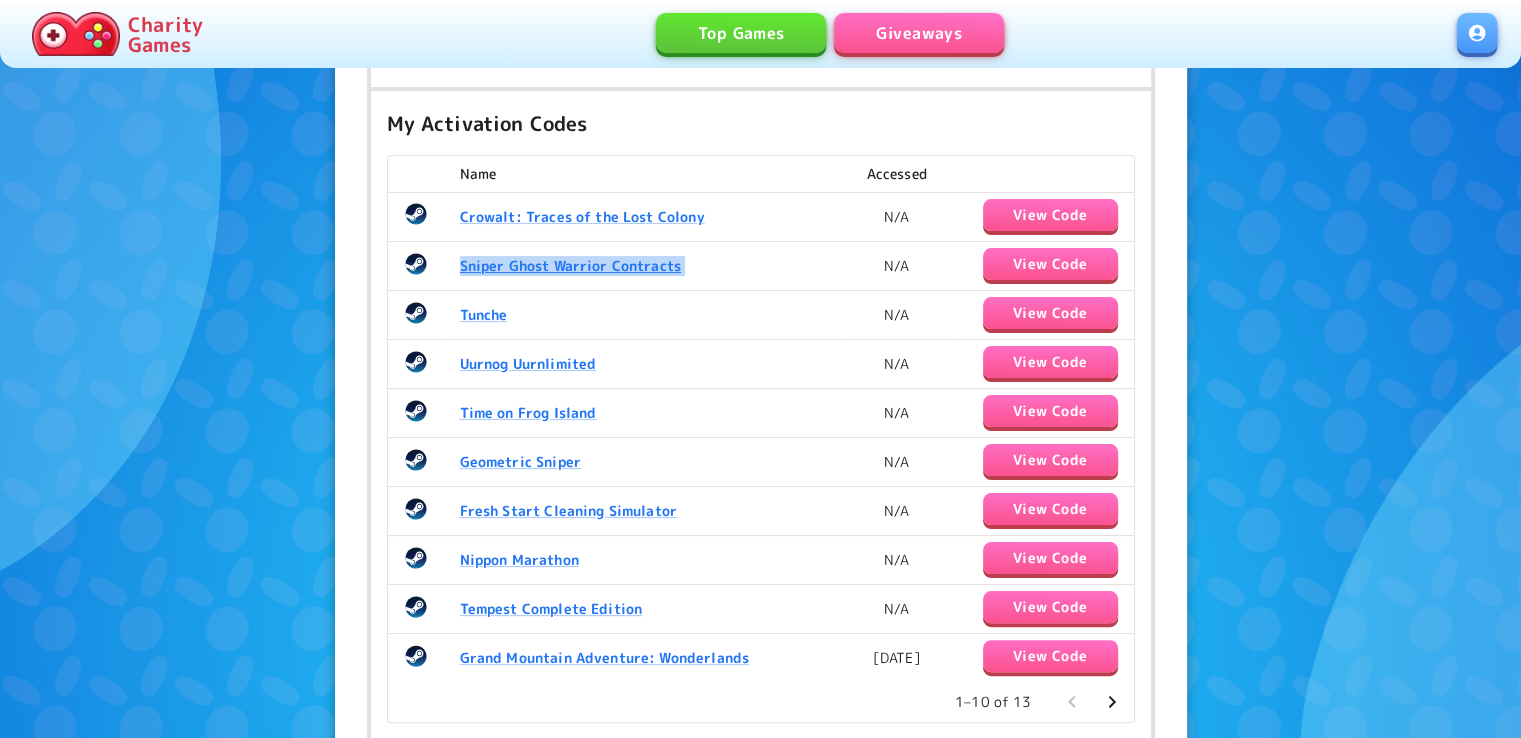 click on "Sniper Ghost Warrior Contracts" at bounding box center [642, 266] 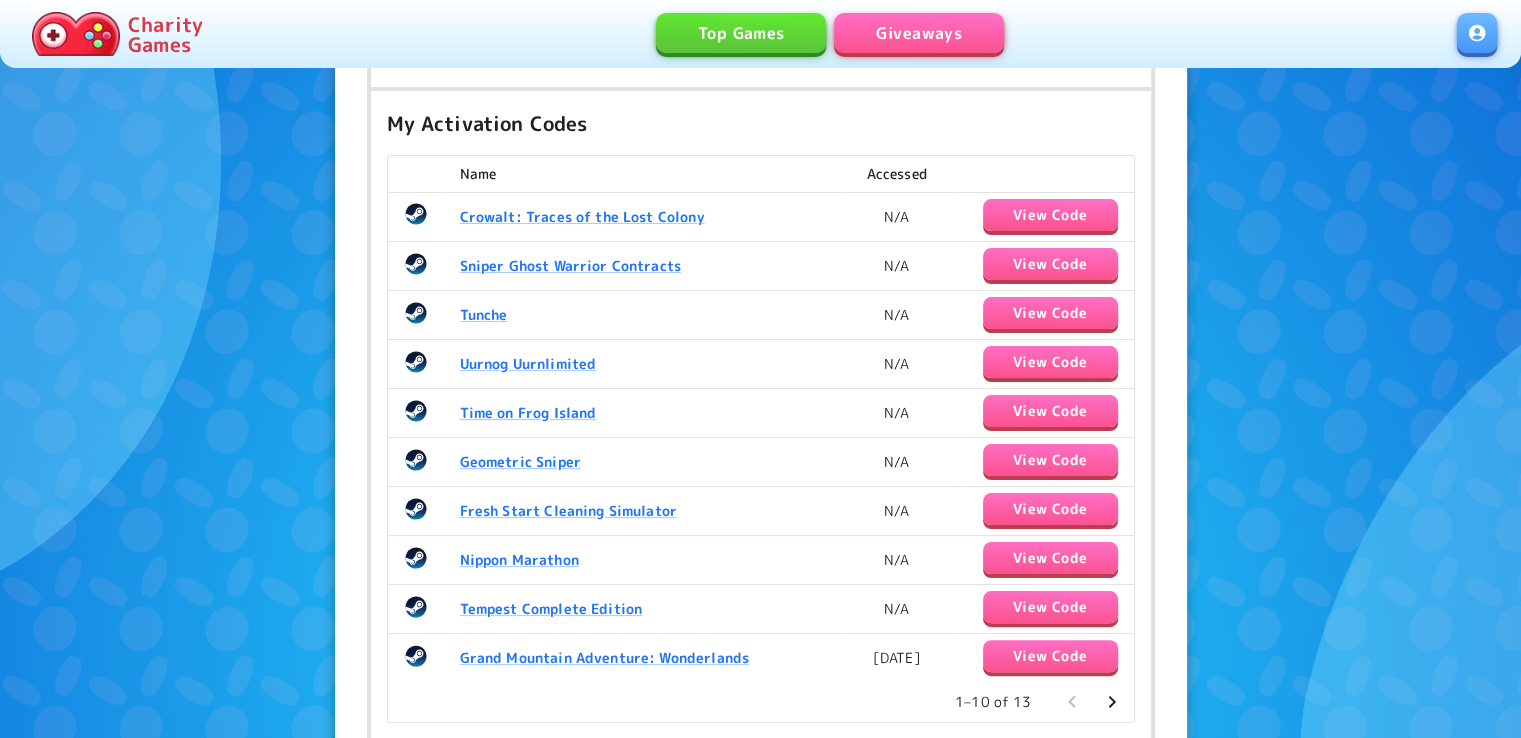 click on "Tunche" at bounding box center (642, 315) 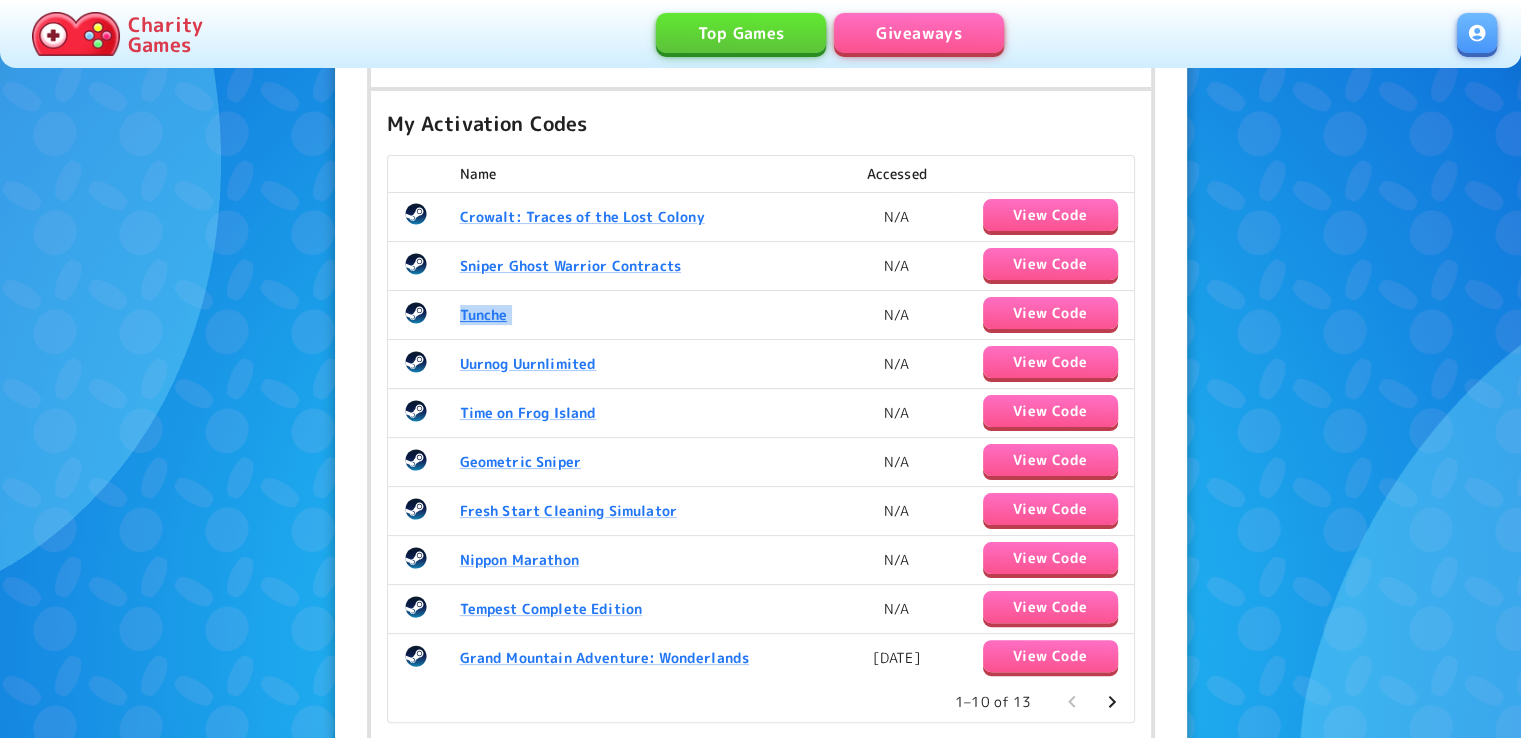 click on "Tunche" at bounding box center (642, 315) 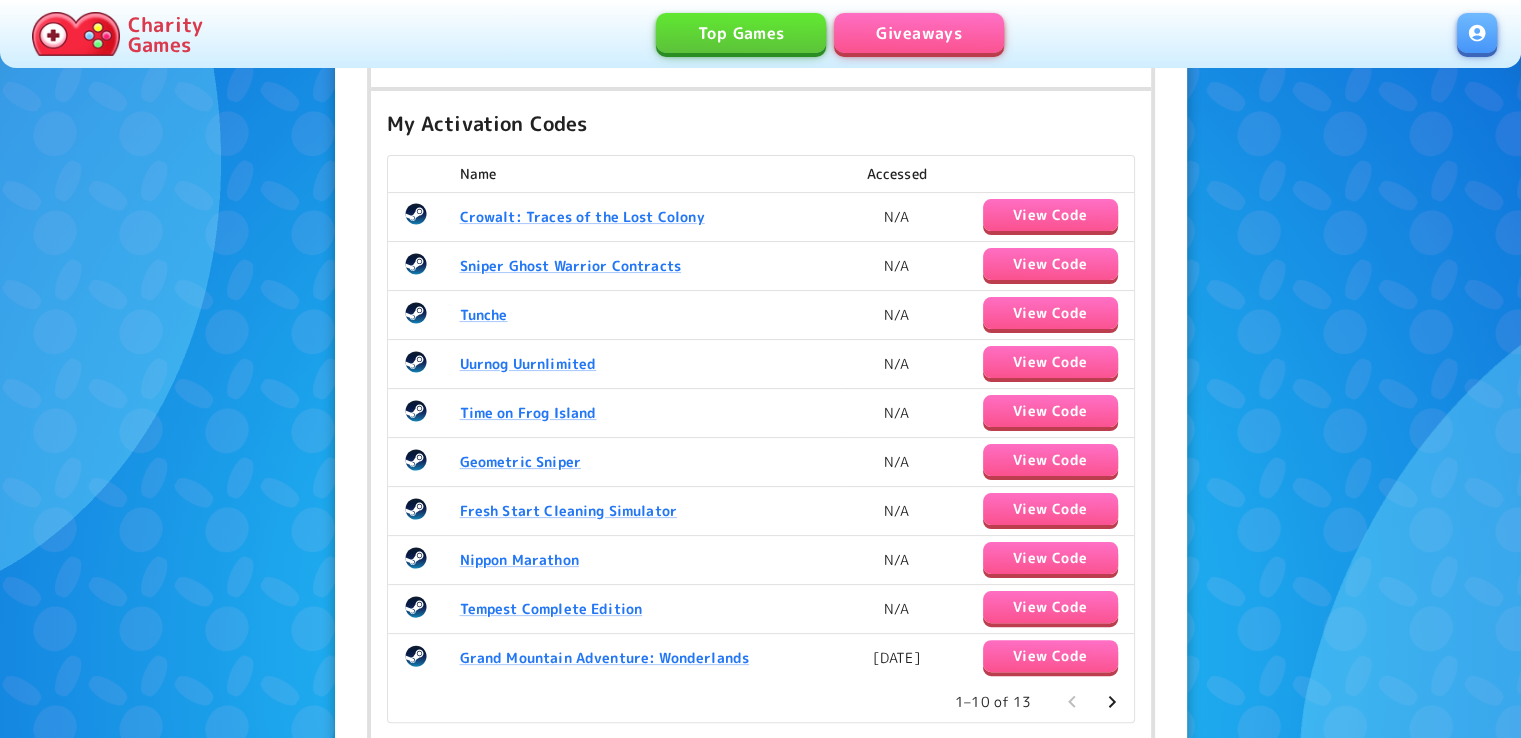click on "Sniper Ghost Warrior Contracts" at bounding box center [642, 266] 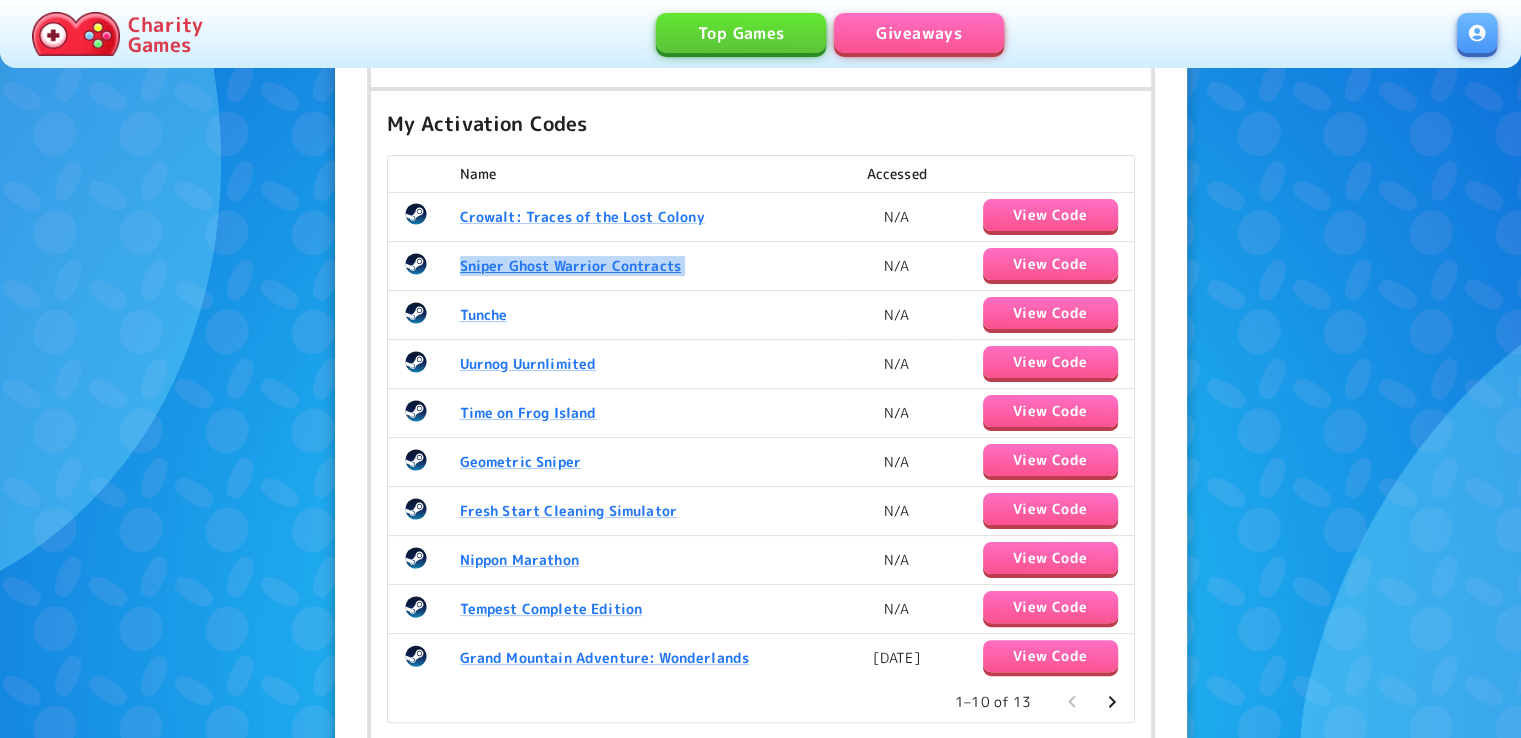 copy on "Sniper Ghost Warrior Contracts" 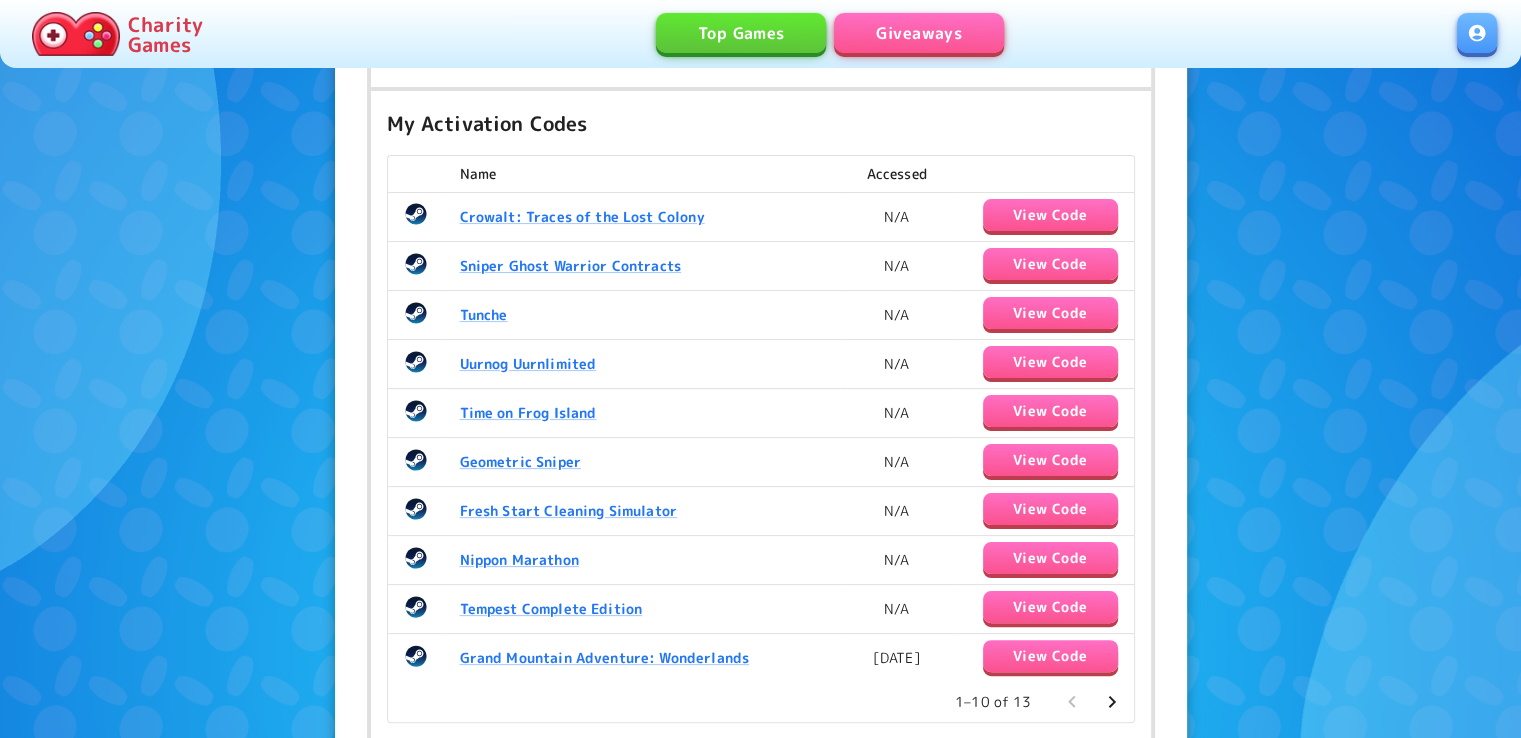 click on "Crowalt: Traces of the Lost Colony" at bounding box center [642, 216] 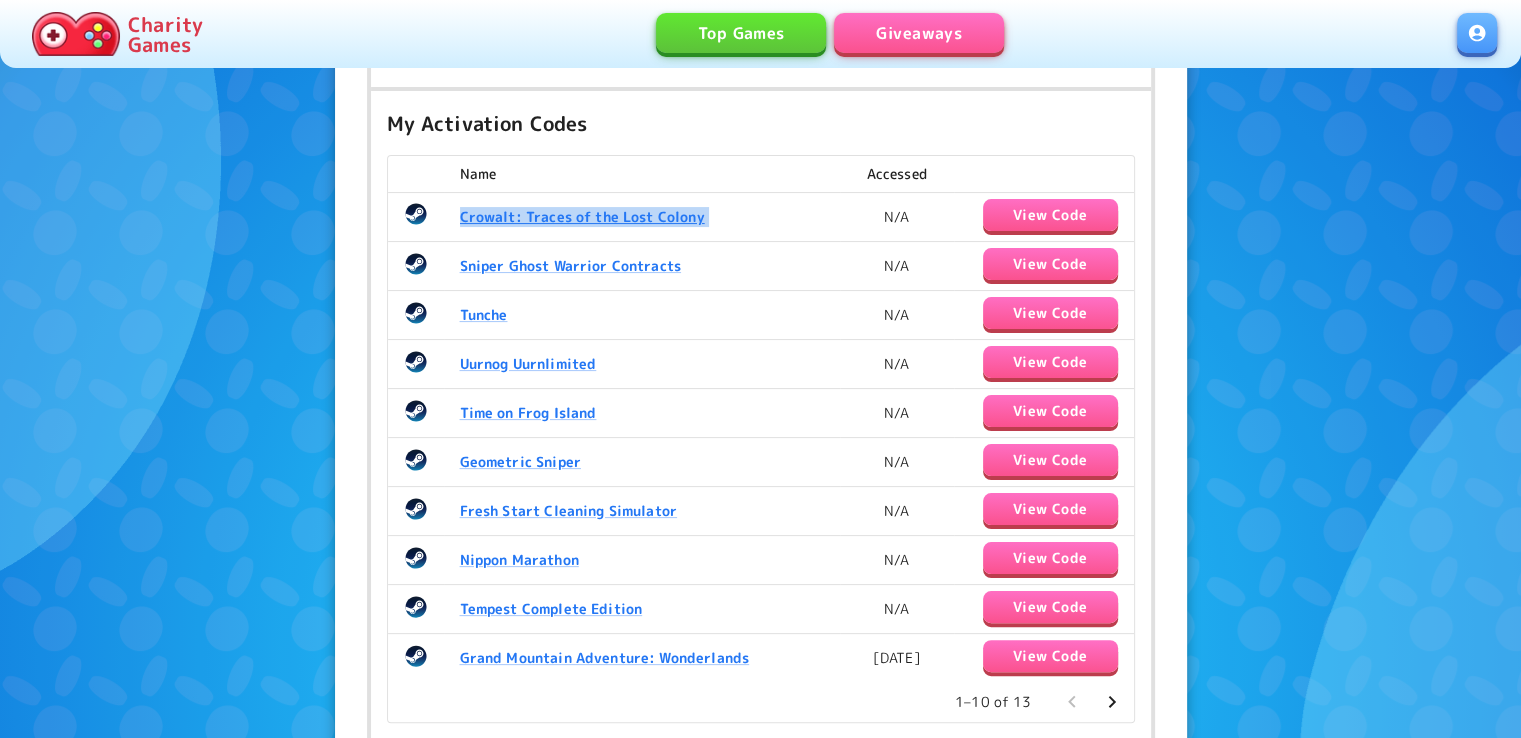 click on "Crowalt: Traces of the Lost Colony" at bounding box center [642, 216] 